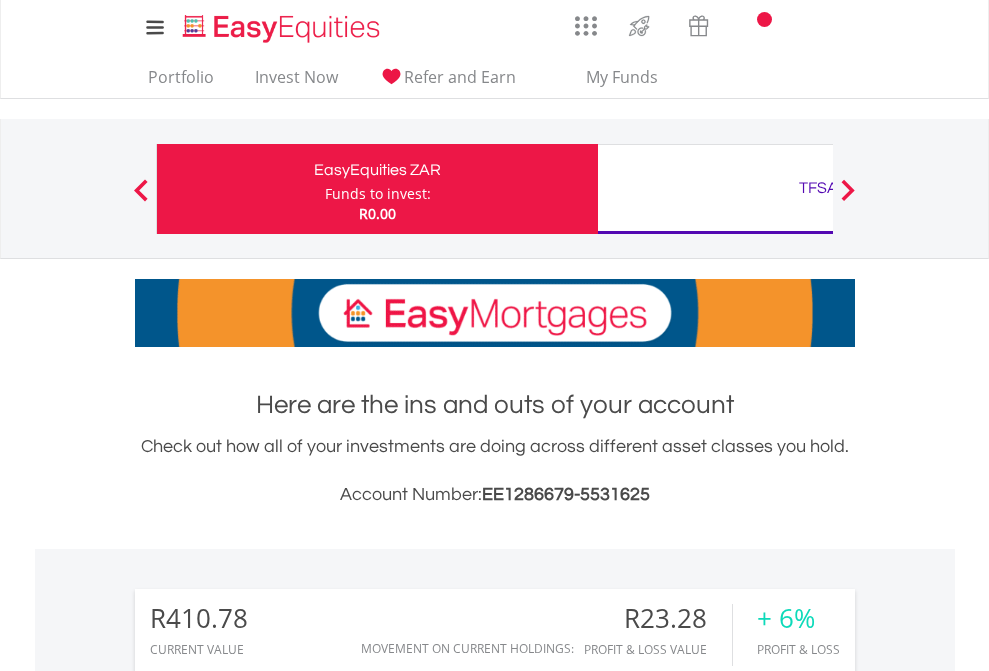 scroll, scrollTop: 0, scrollLeft: 0, axis: both 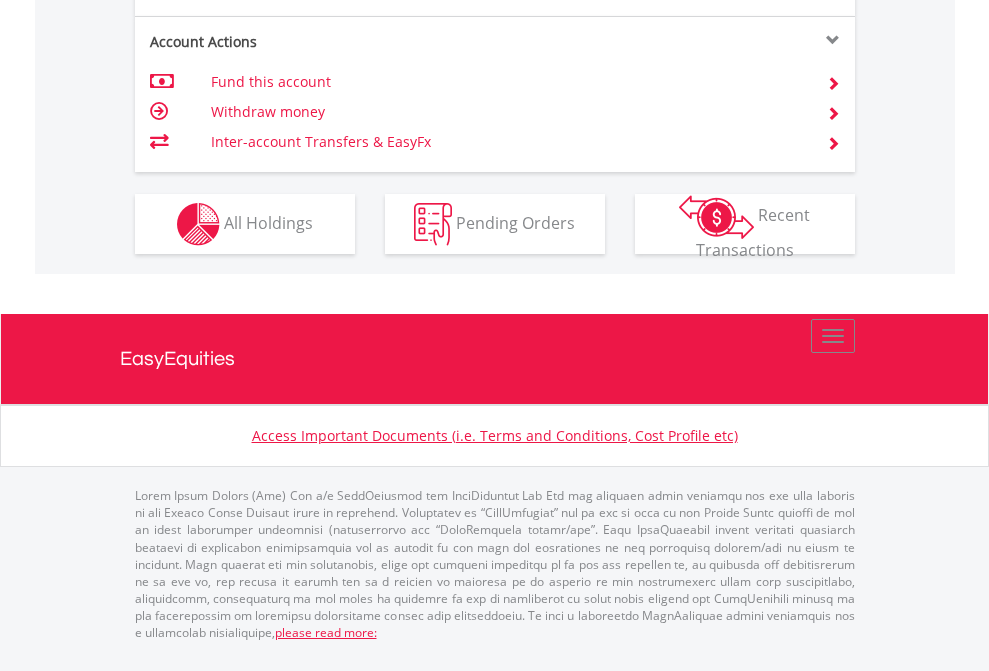 click on "Investment types" at bounding box center [706, -337] 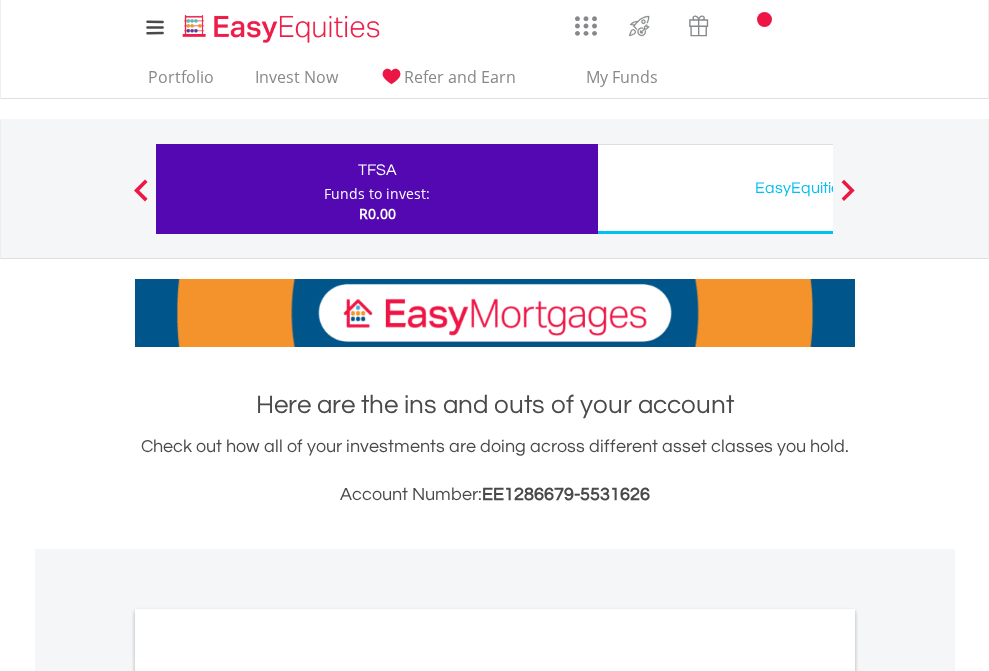 scroll, scrollTop: 0, scrollLeft: 0, axis: both 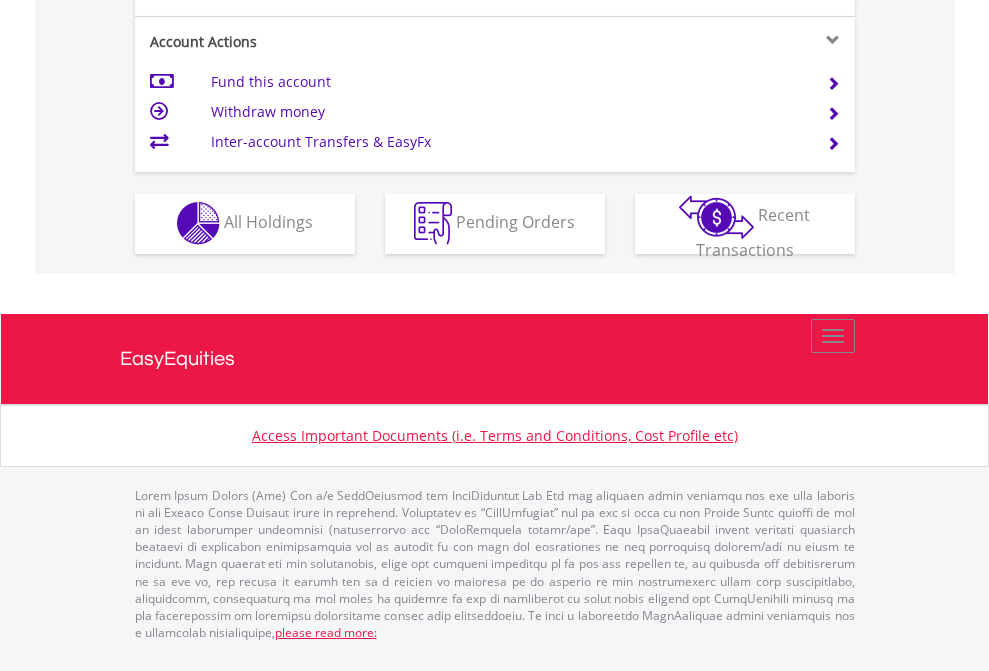 click on "Investment types" at bounding box center [706, -353] 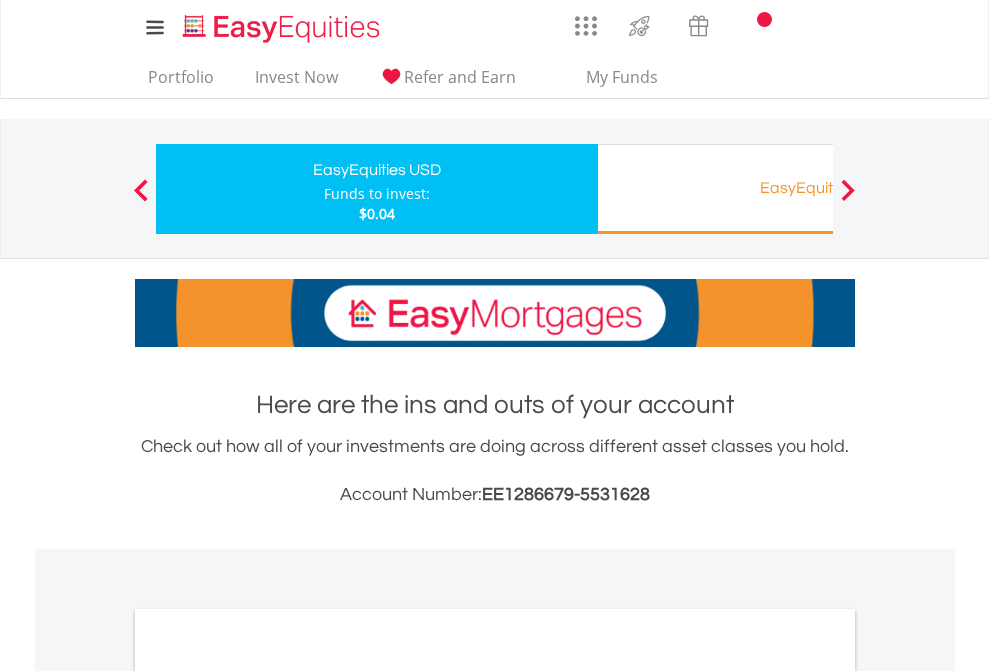 scroll, scrollTop: 0, scrollLeft: 0, axis: both 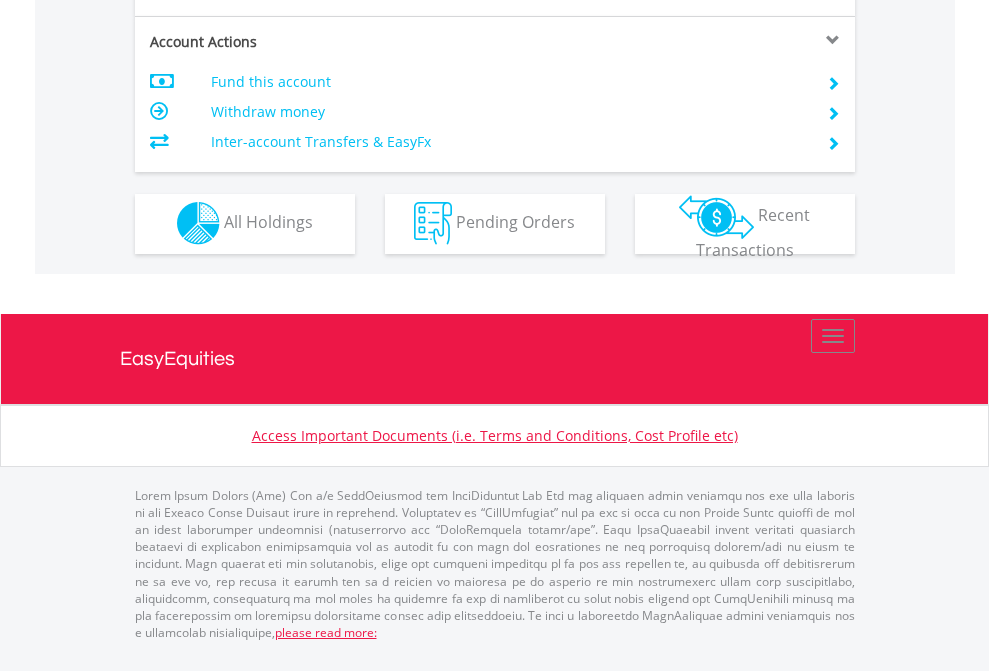 click on "Investment types" at bounding box center [706, -353] 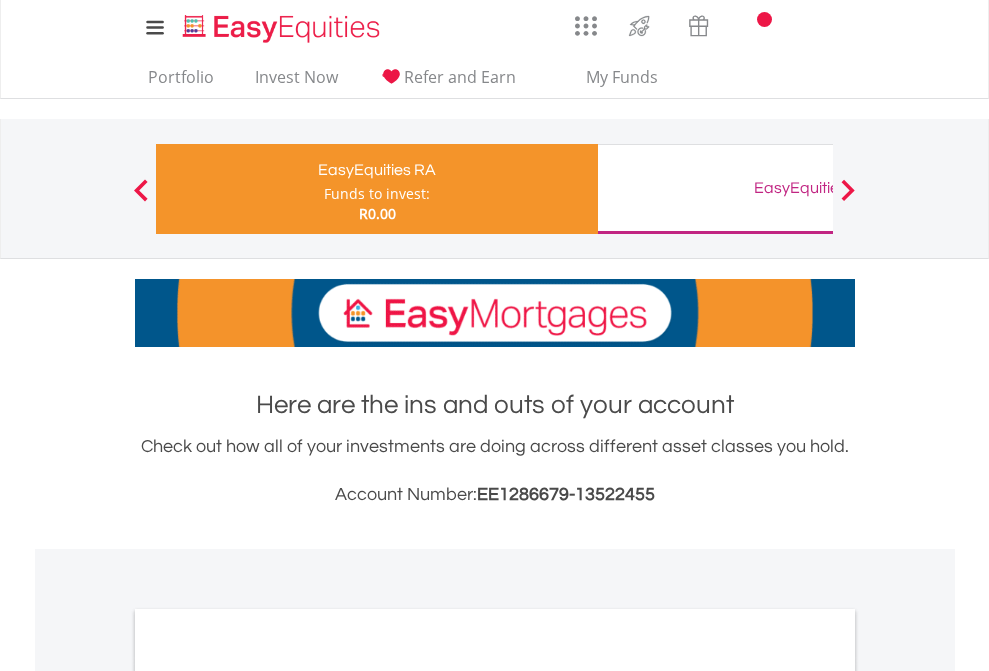 scroll, scrollTop: 0, scrollLeft: 0, axis: both 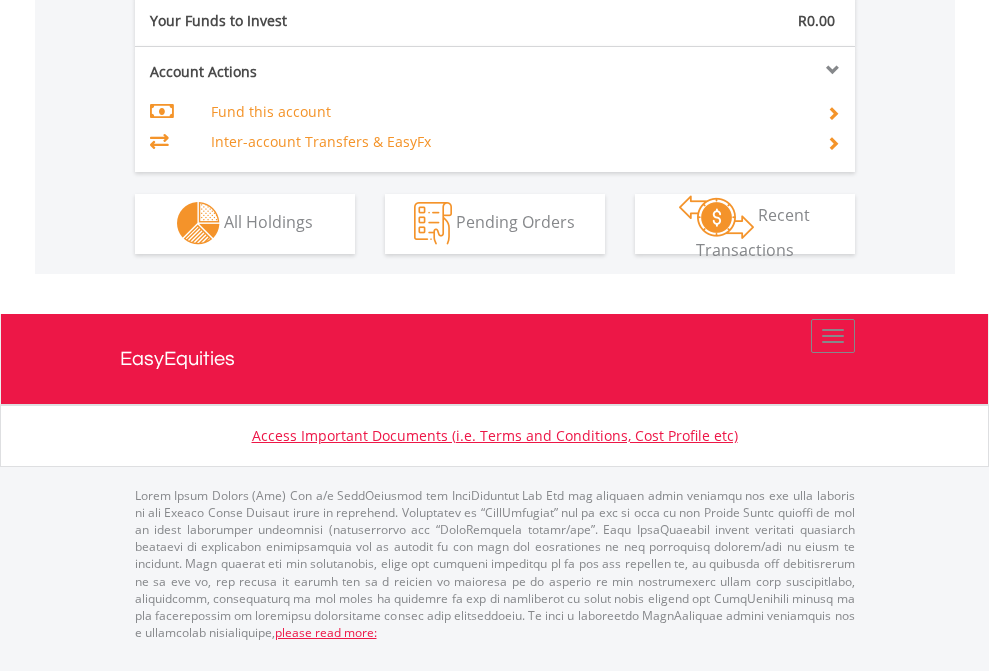 click on "Investment types" at bounding box center (706, -323) 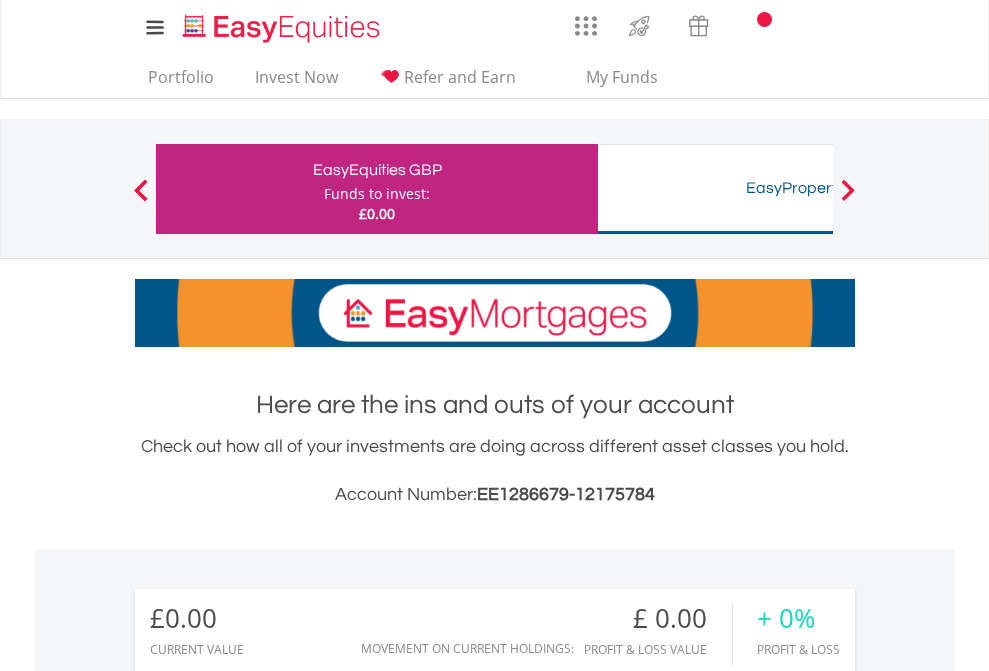scroll, scrollTop: 0, scrollLeft: 0, axis: both 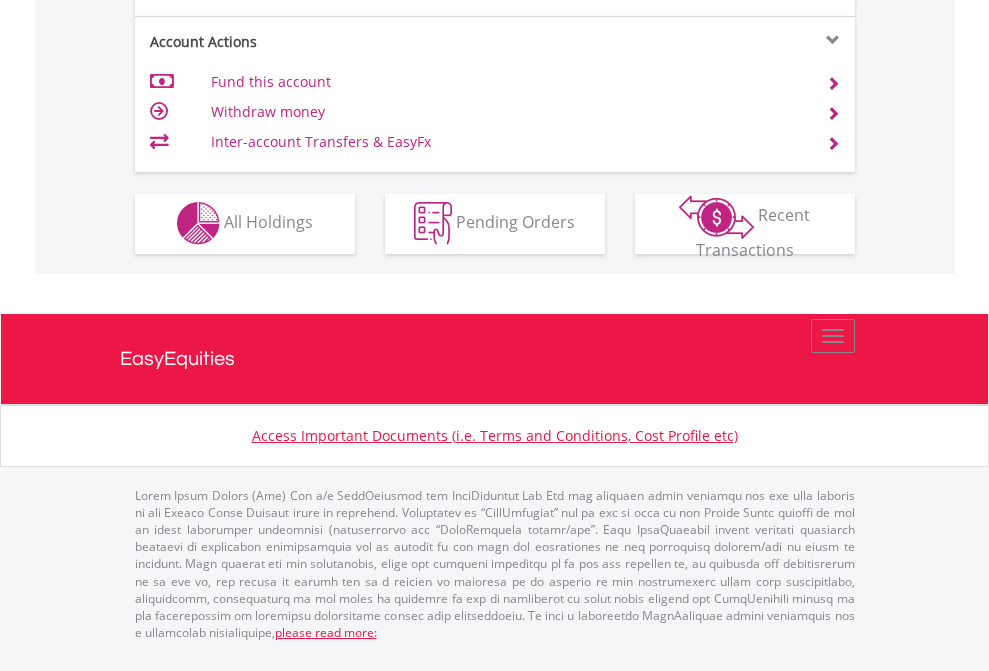 click on "Investment types" at bounding box center (706, -353) 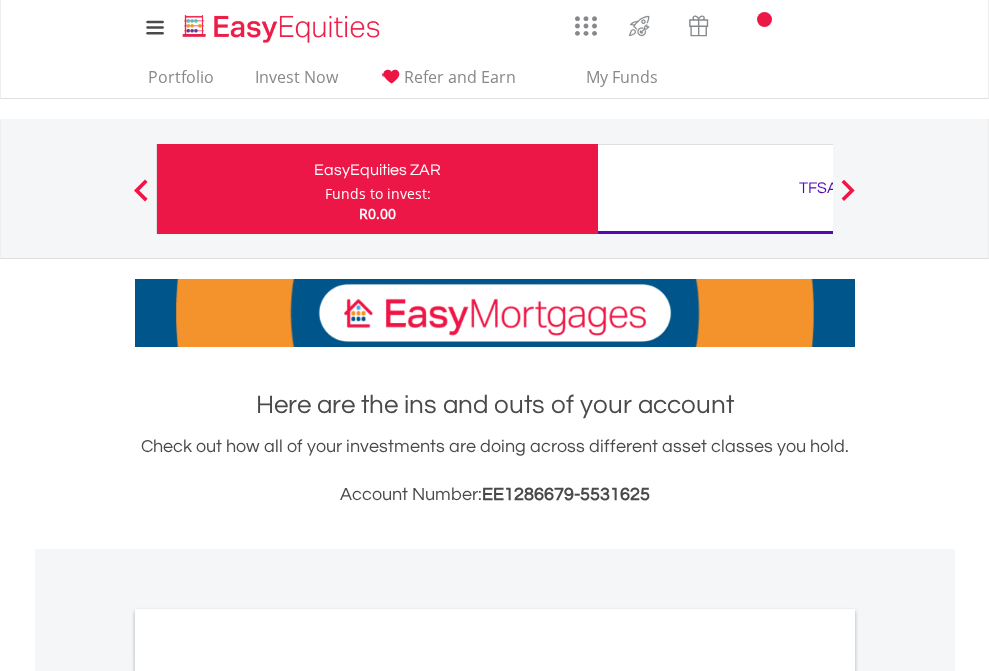scroll, scrollTop: 1202, scrollLeft: 0, axis: vertical 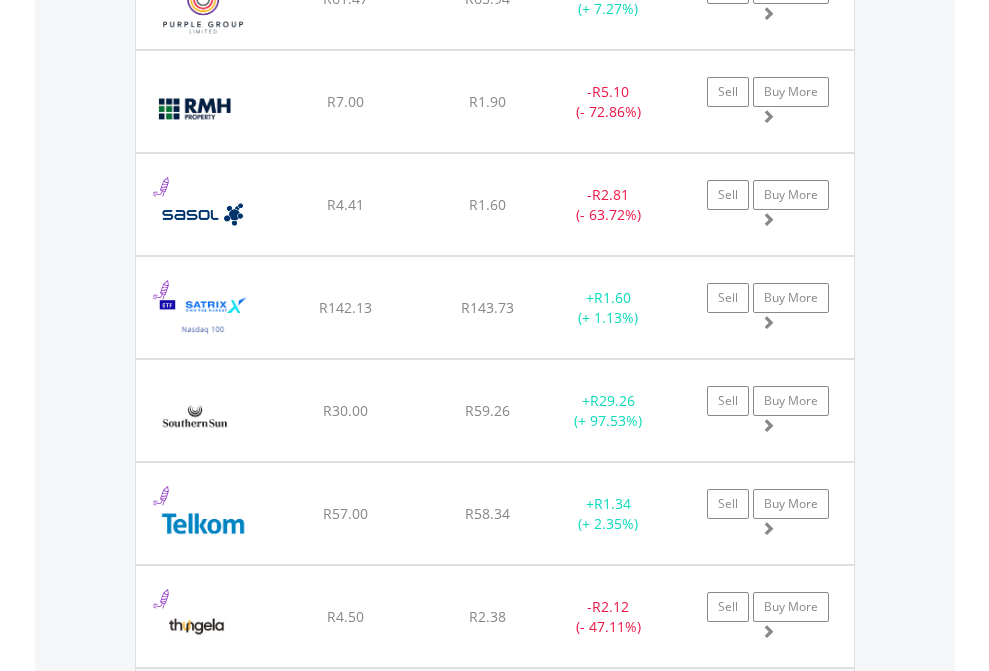 click on "TFSA" at bounding box center [818, -2116] 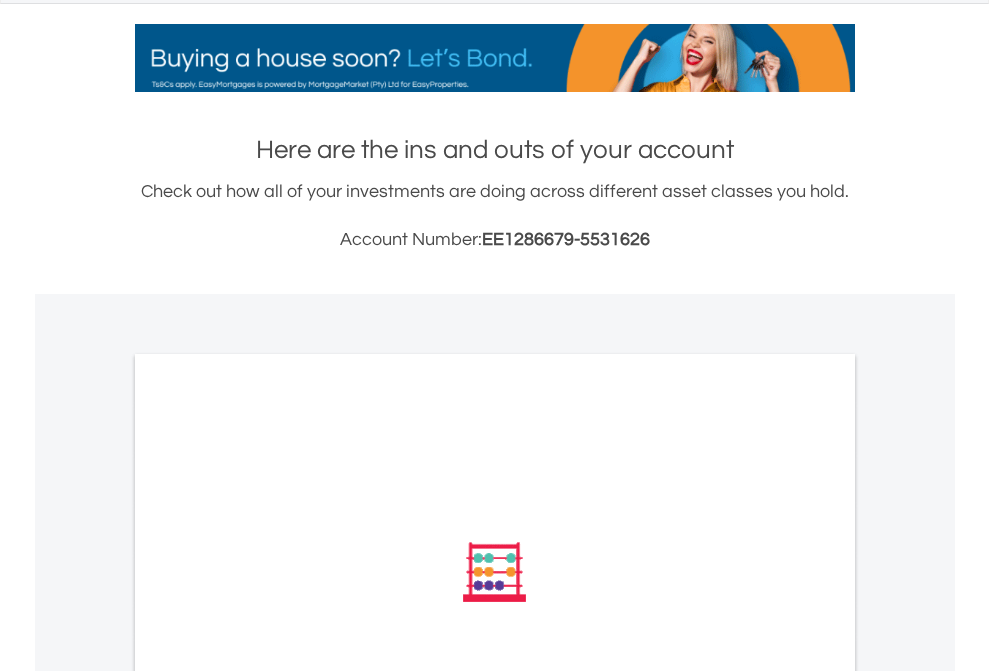 click on "All Holdings" at bounding box center (268, 841) 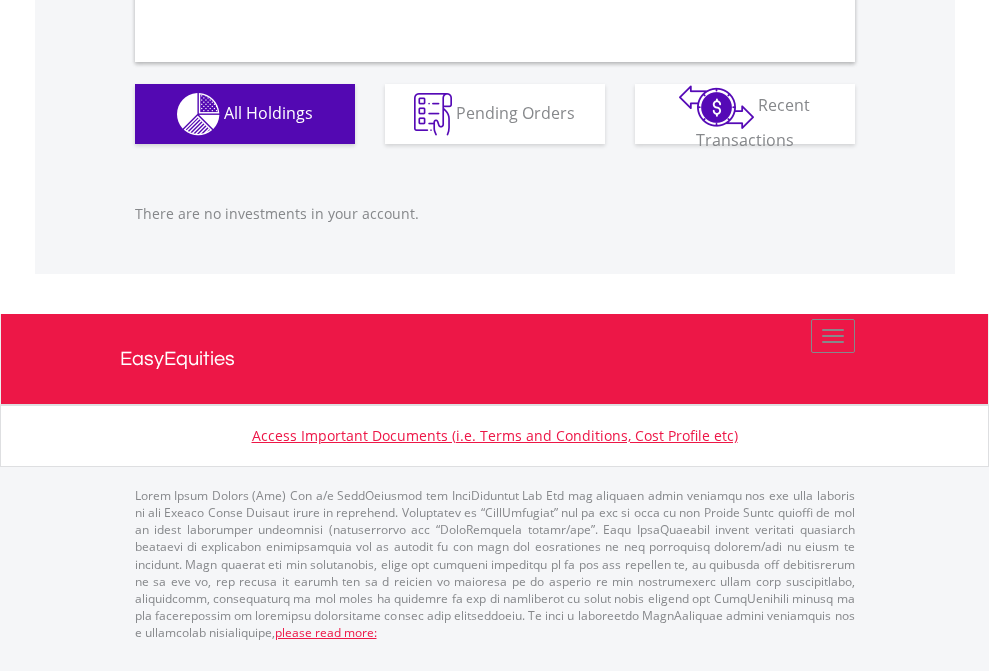 scroll, scrollTop: 1980, scrollLeft: 0, axis: vertical 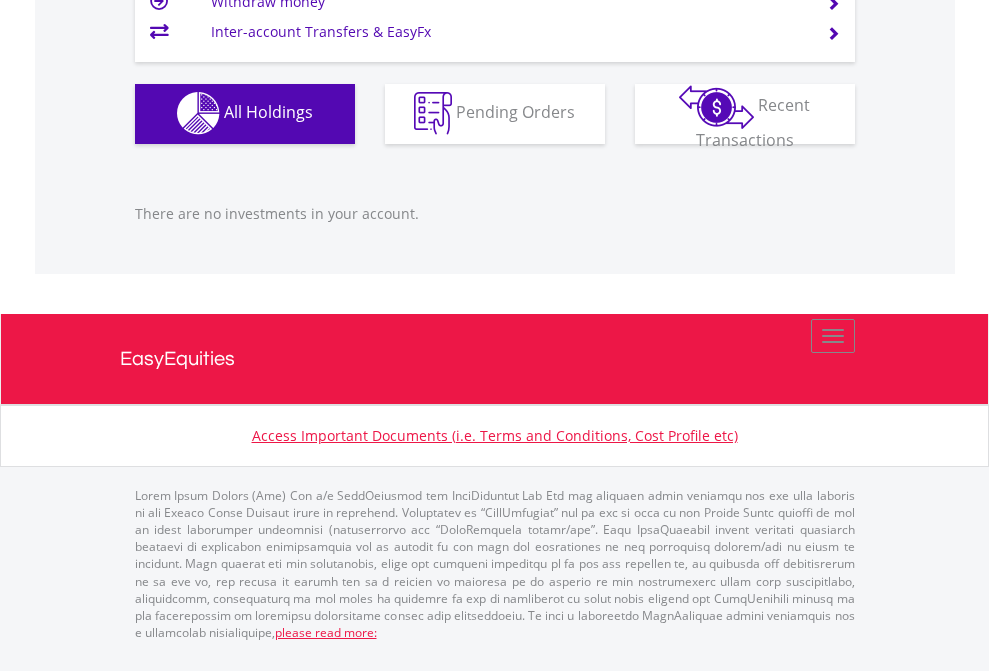 click on "EasyEquities USD" at bounding box center (818, -1142) 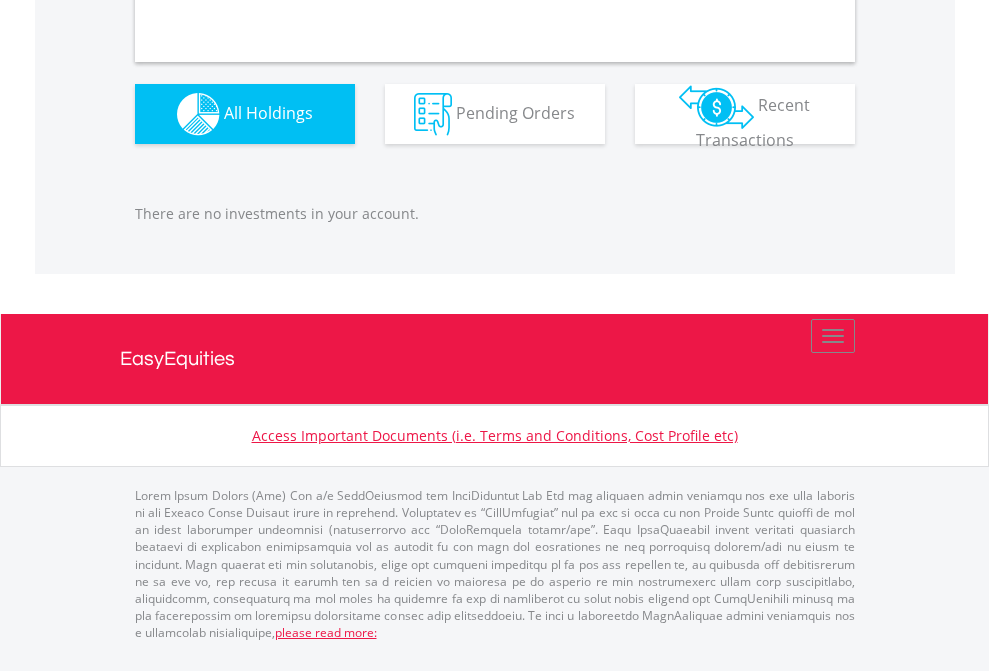 scroll, scrollTop: 1980, scrollLeft: 0, axis: vertical 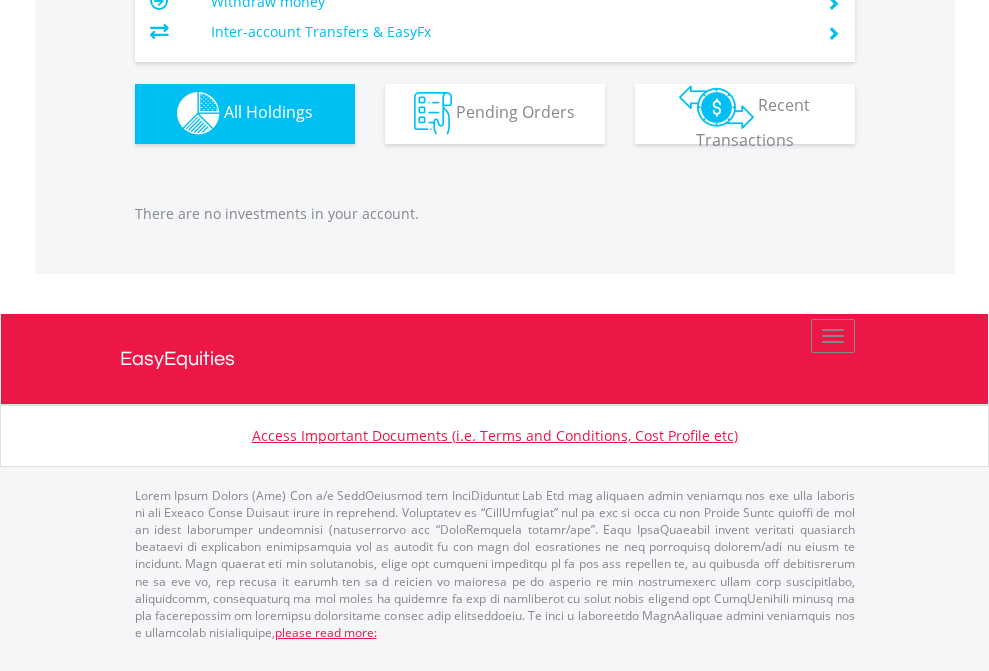 click on "EasyEquities RA" at bounding box center [818, -1142] 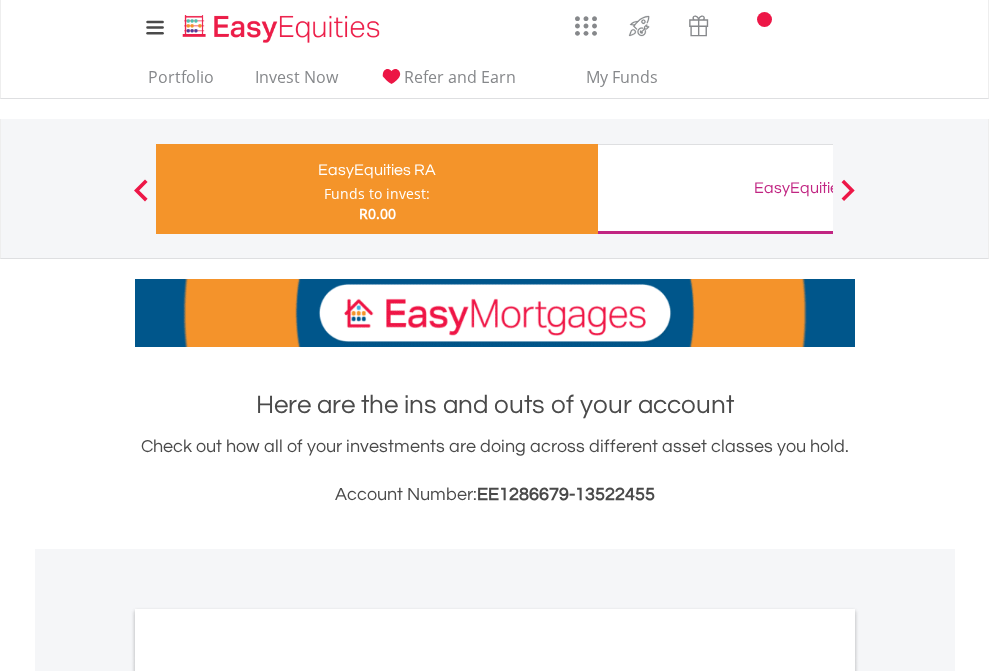 scroll, scrollTop: 1202, scrollLeft: 0, axis: vertical 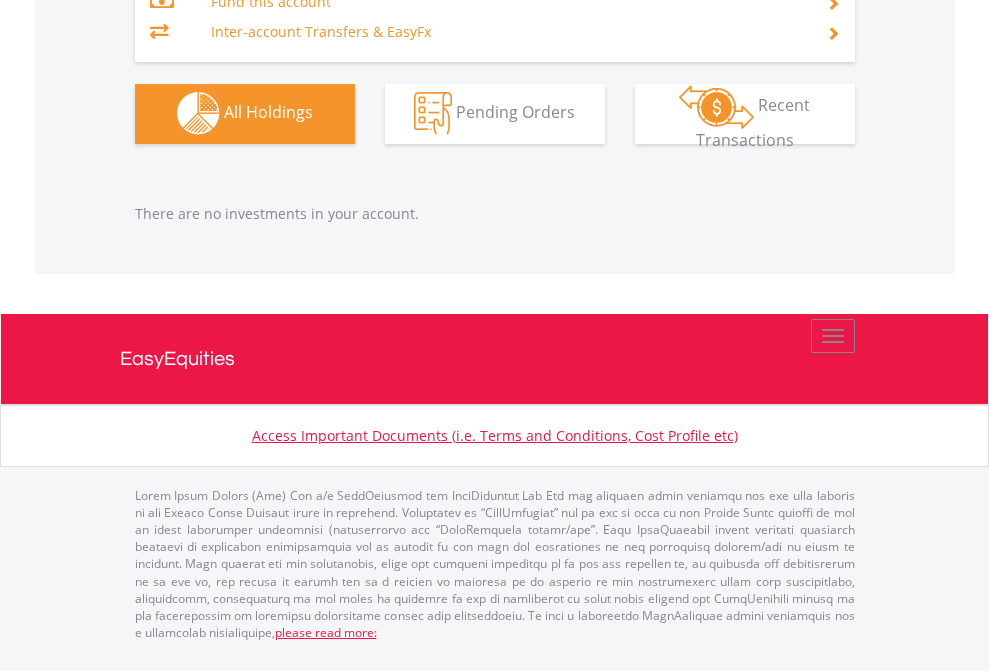click on "EasyEquities GBP" at bounding box center (818, -1112) 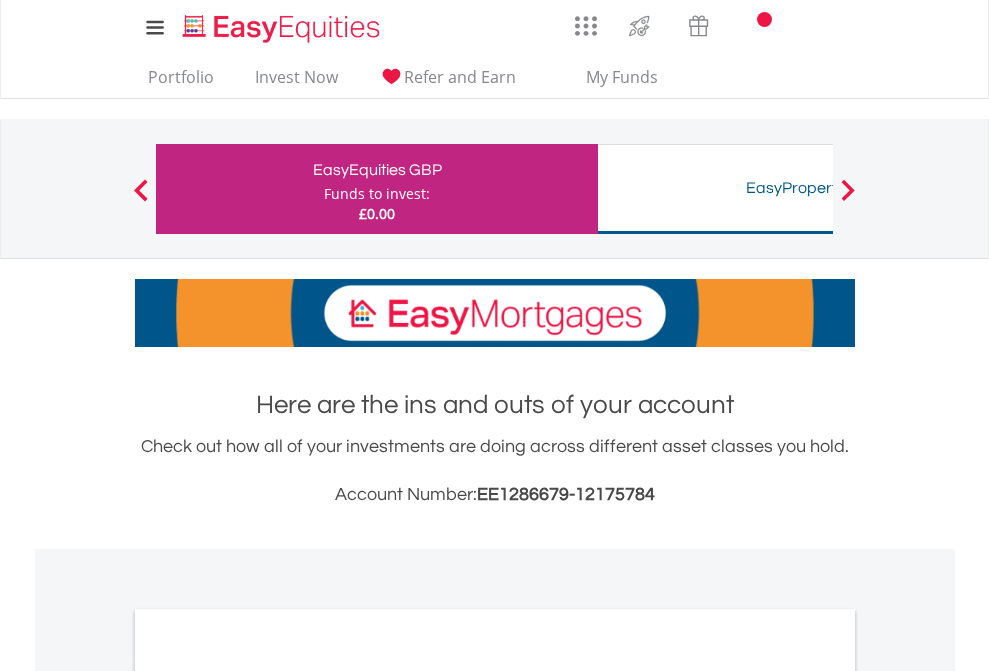 scroll, scrollTop: 1202, scrollLeft: 0, axis: vertical 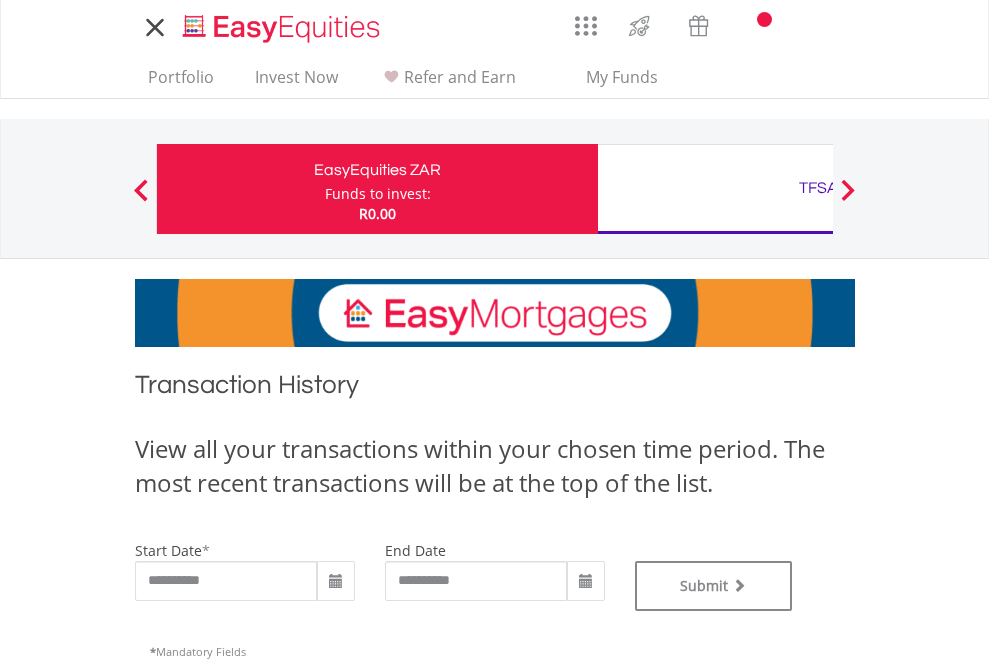 type on "**********" 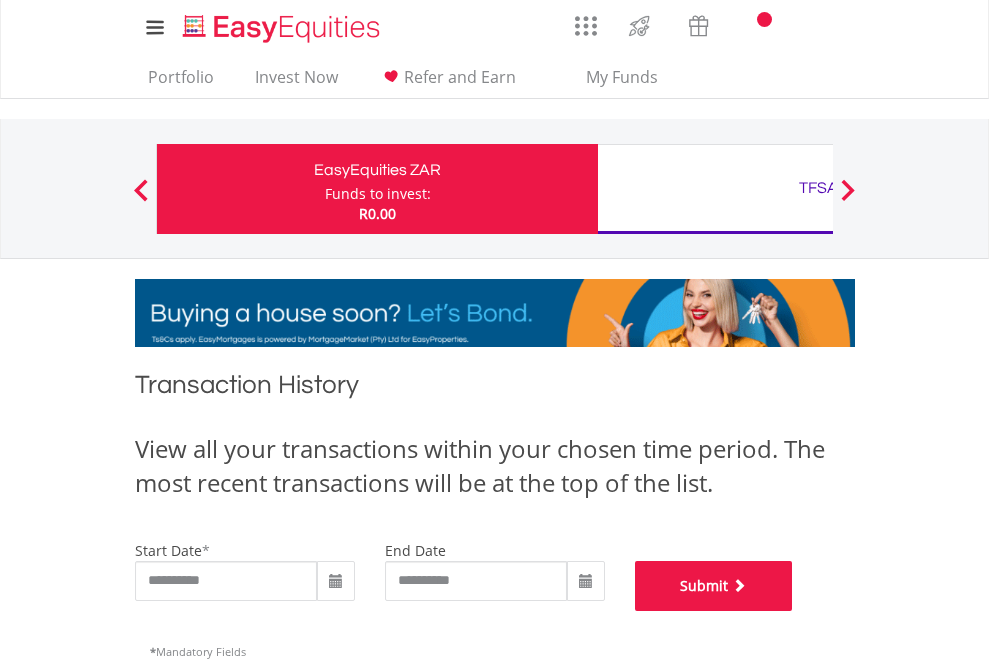 click on "Submit" at bounding box center [714, 586] 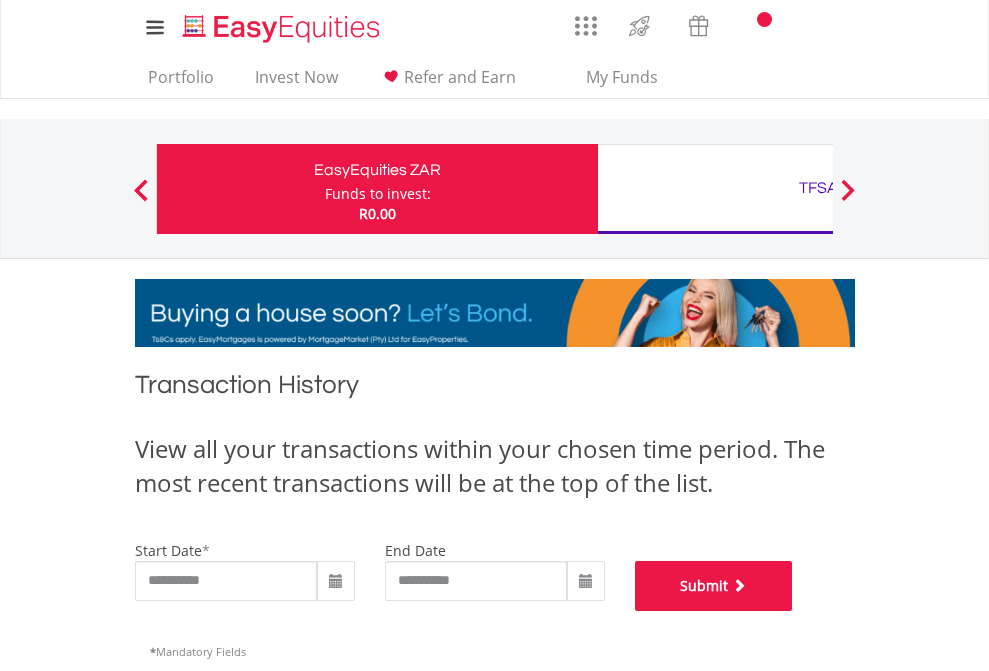 scroll, scrollTop: 811, scrollLeft: 0, axis: vertical 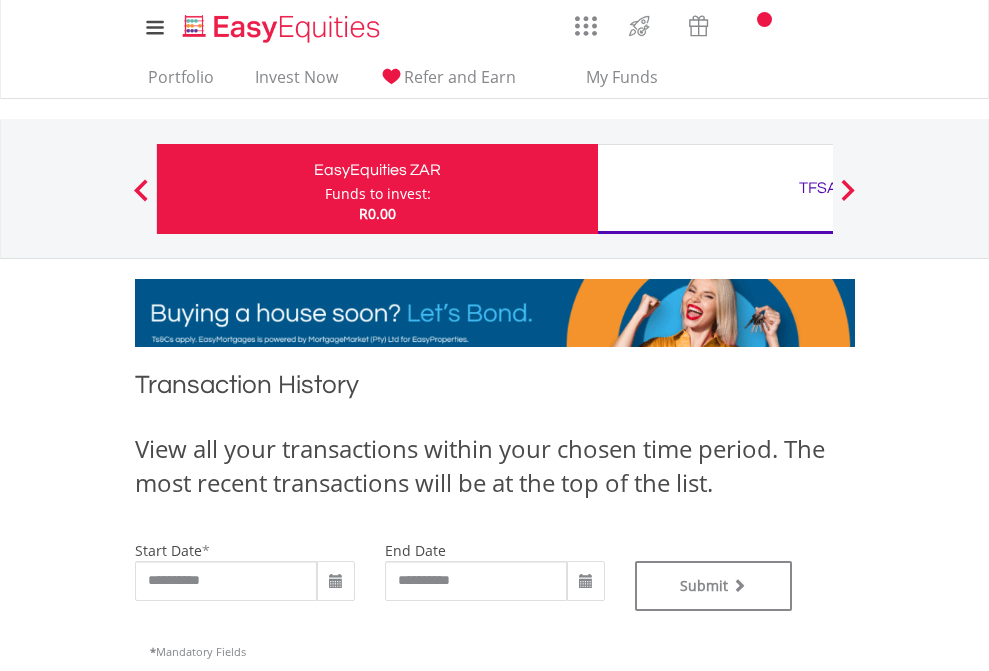 click on "TFSA" at bounding box center [818, 188] 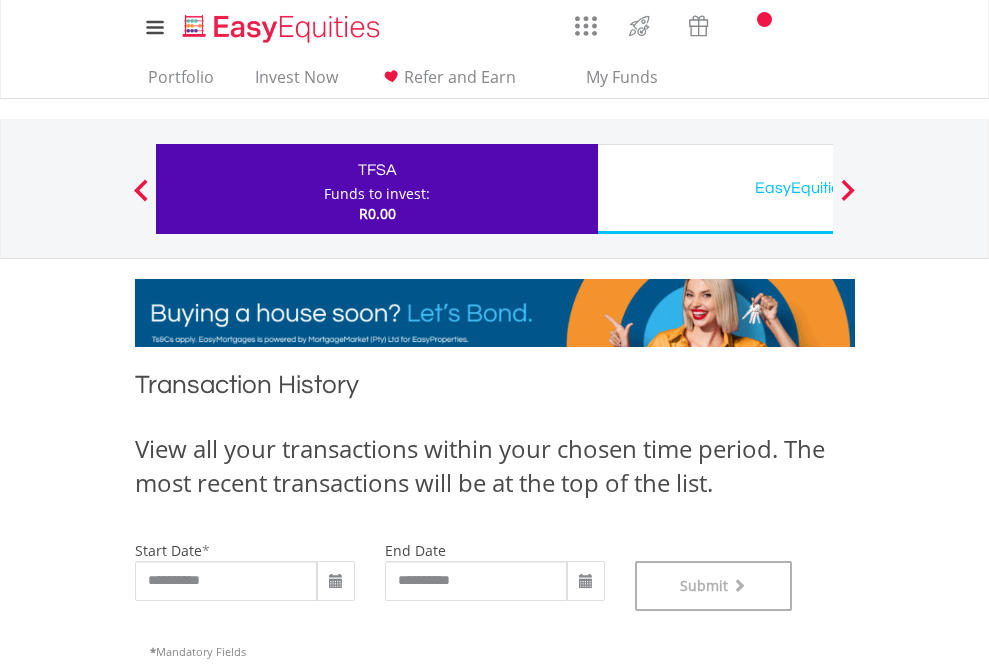 scroll, scrollTop: 811, scrollLeft: 0, axis: vertical 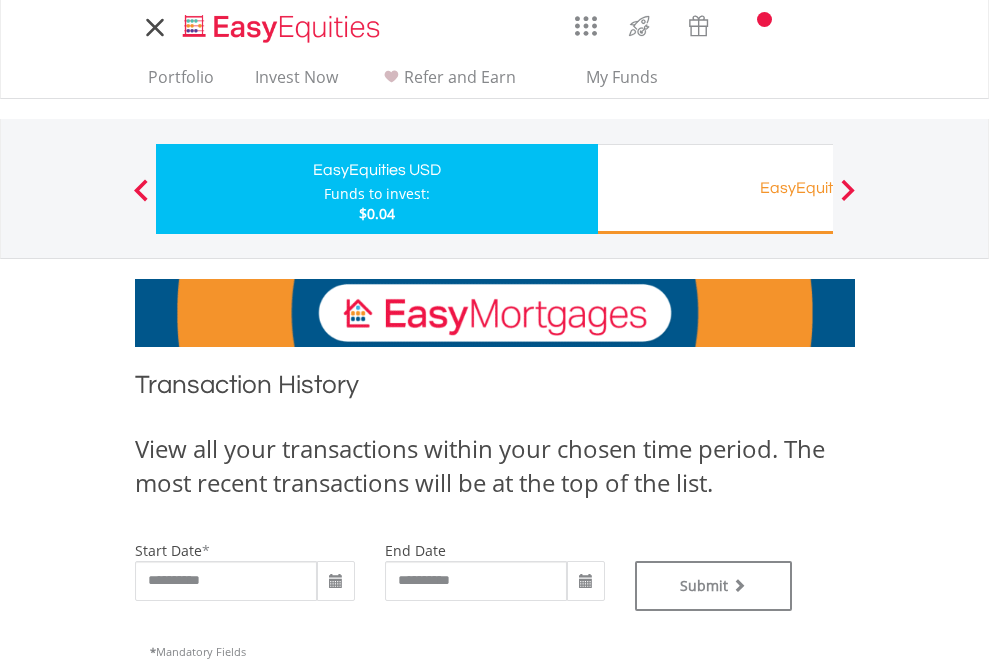 type on "**********" 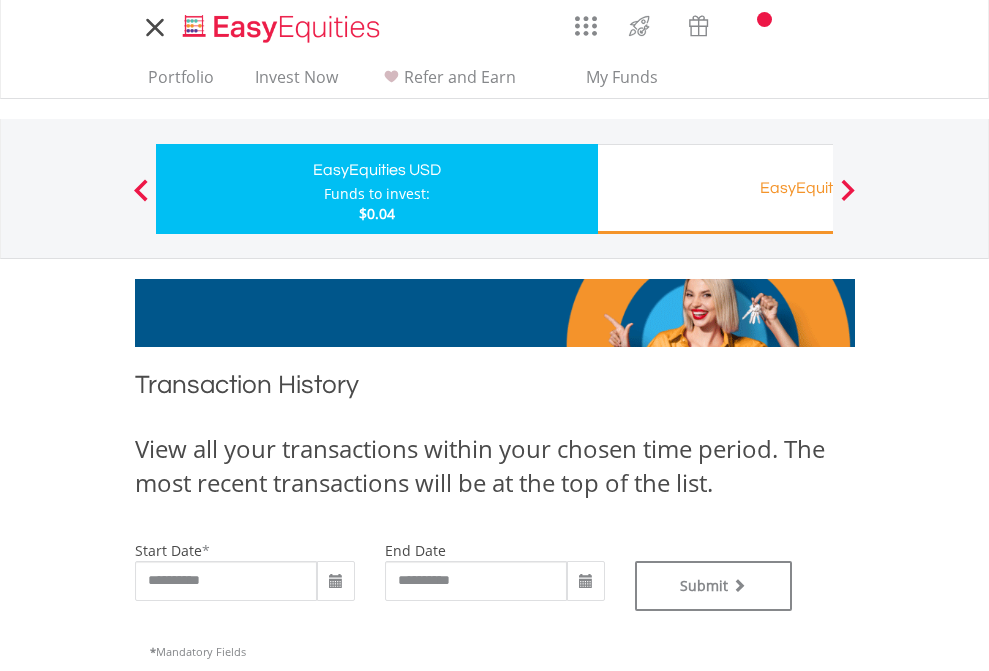 type on "**********" 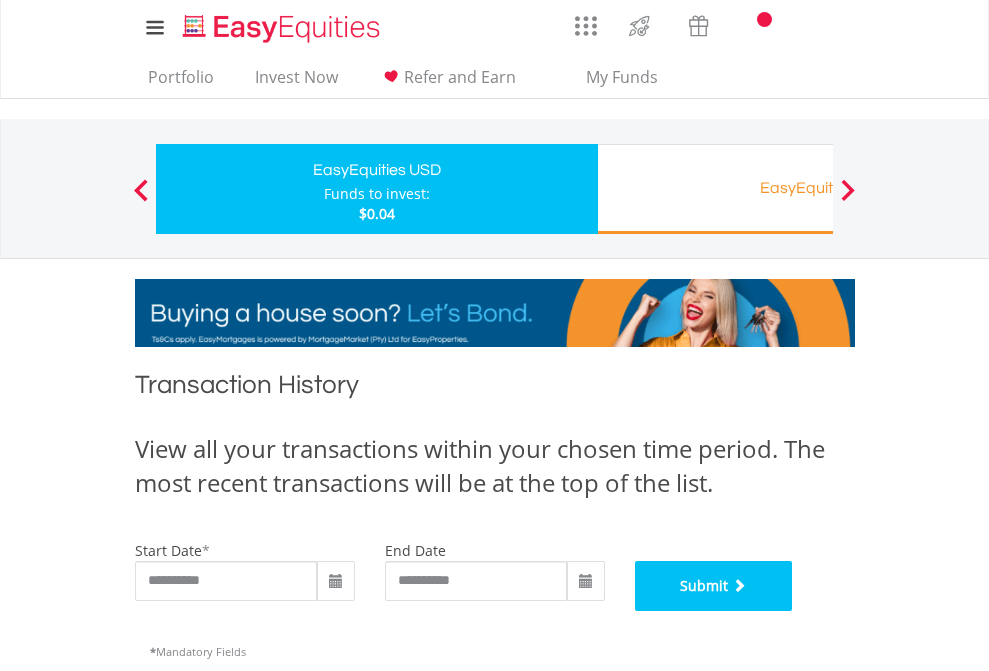 click on "Submit" at bounding box center [714, 586] 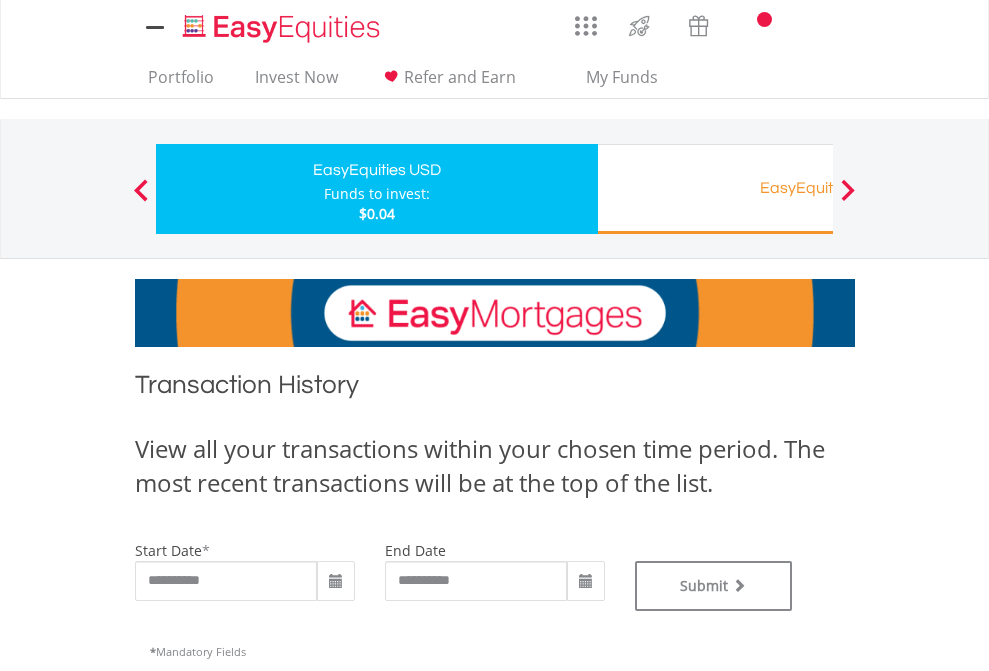 scroll, scrollTop: 0, scrollLeft: 0, axis: both 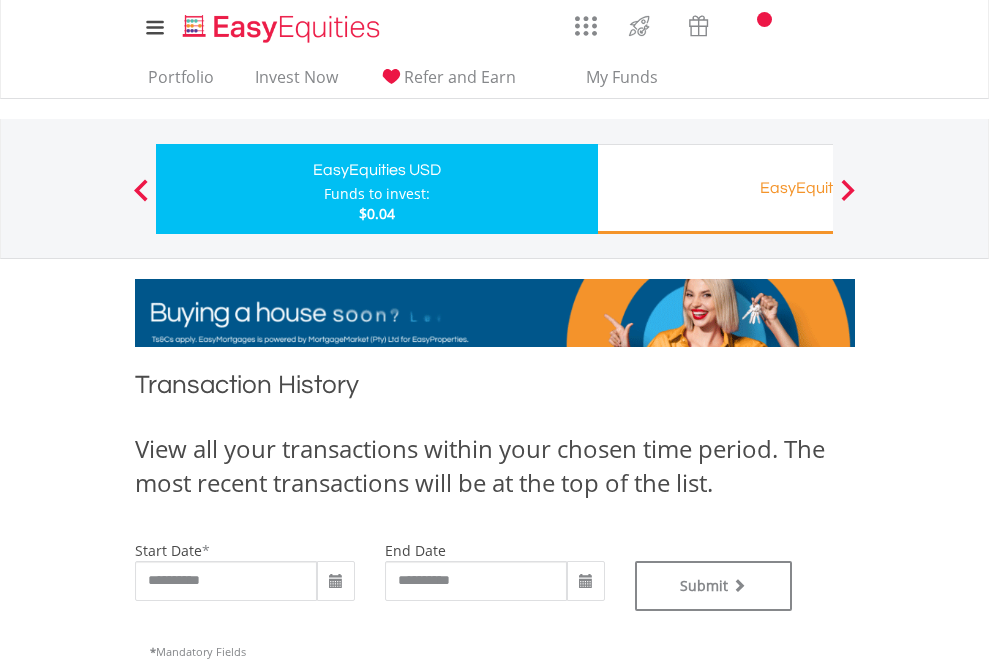 click on "EasyEquities RA" at bounding box center [818, 188] 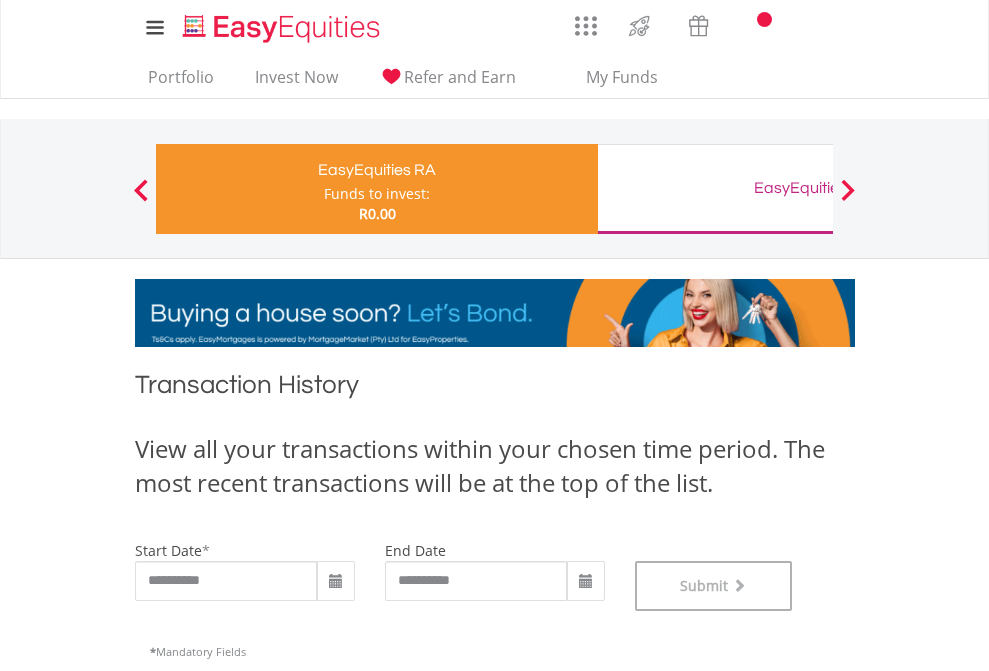 scroll, scrollTop: 811, scrollLeft: 0, axis: vertical 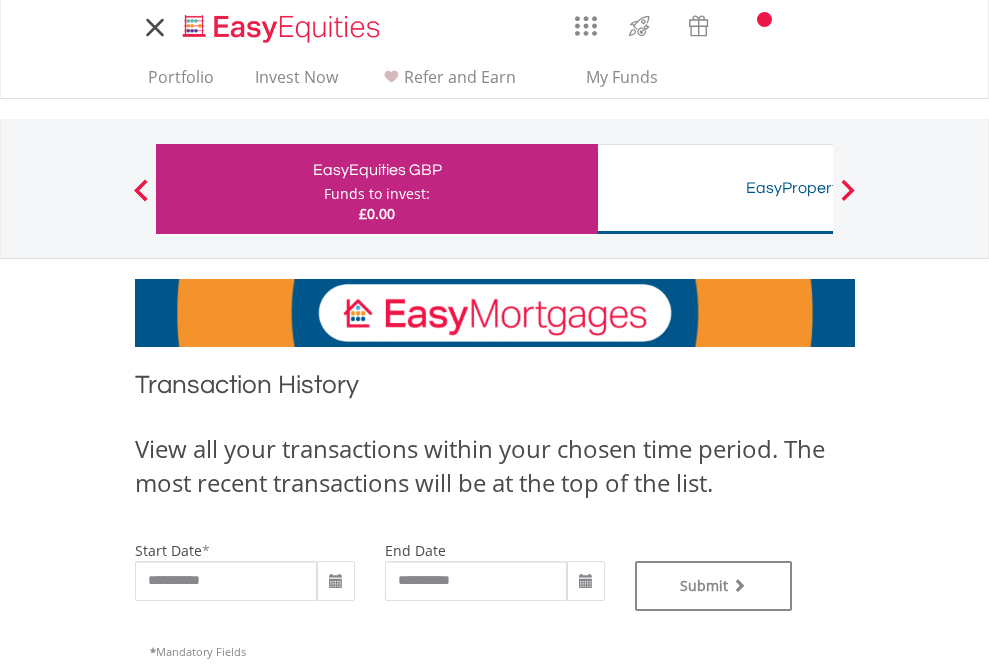 type on "**********" 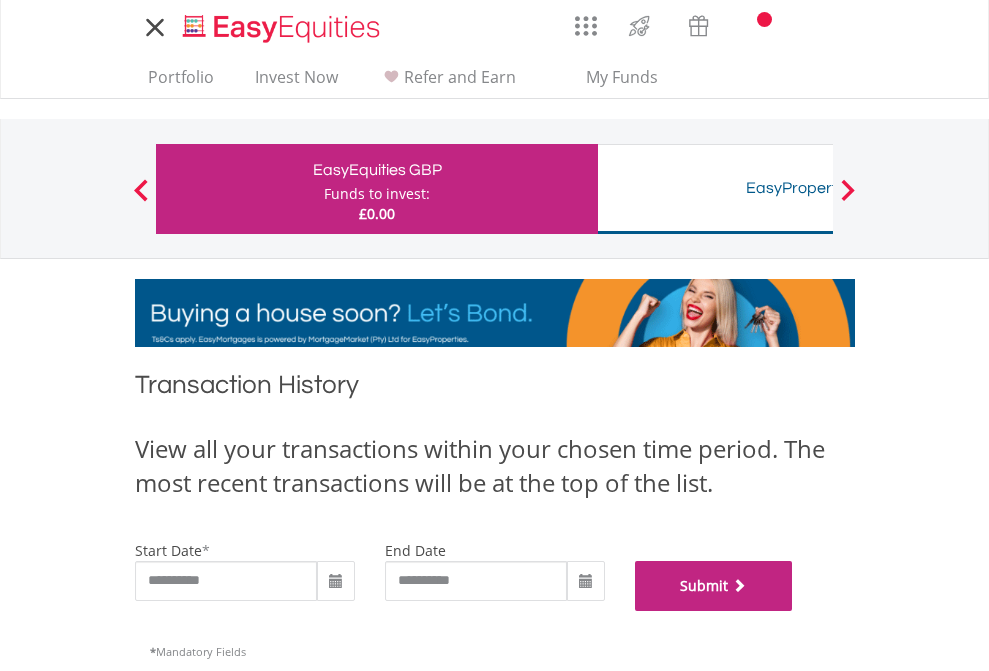 click on "Submit" at bounding box center (714, 586) 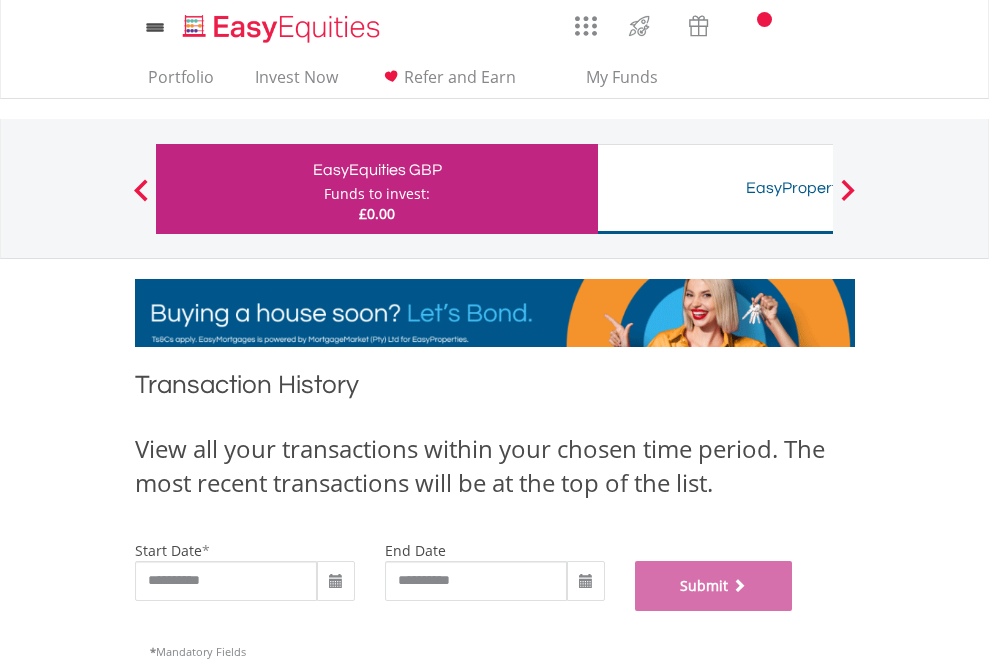scroll, scrollTop: 811, scrollLeft: 0, axis: vertical 